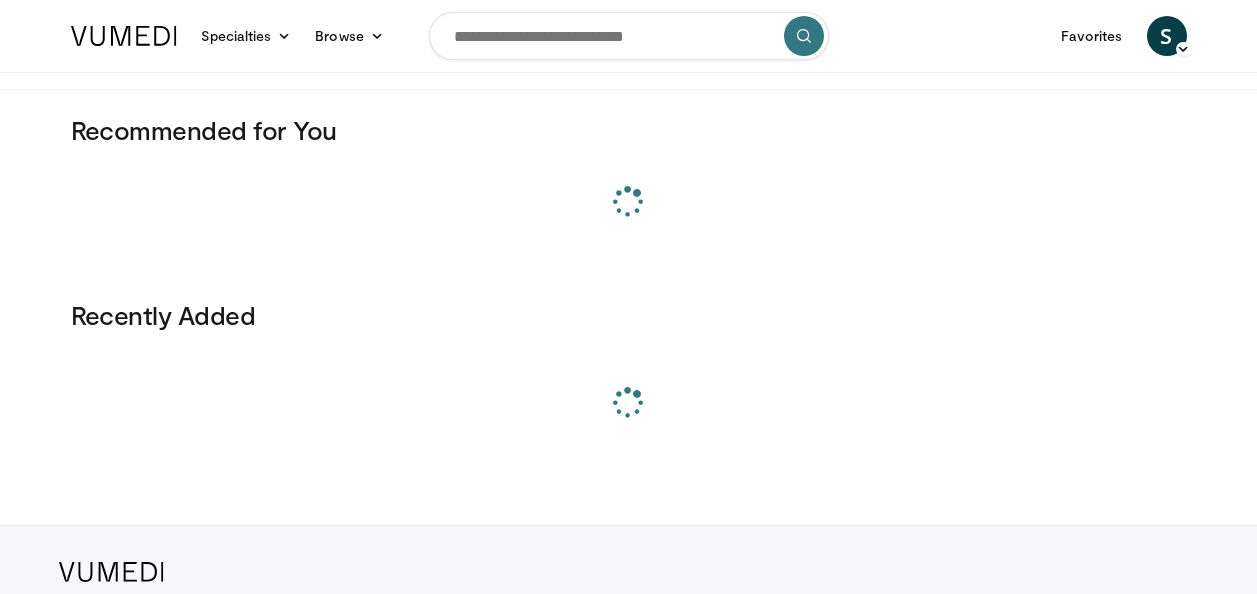 scroll, scrollTop: 0, scrollLeft: 0, axis: both 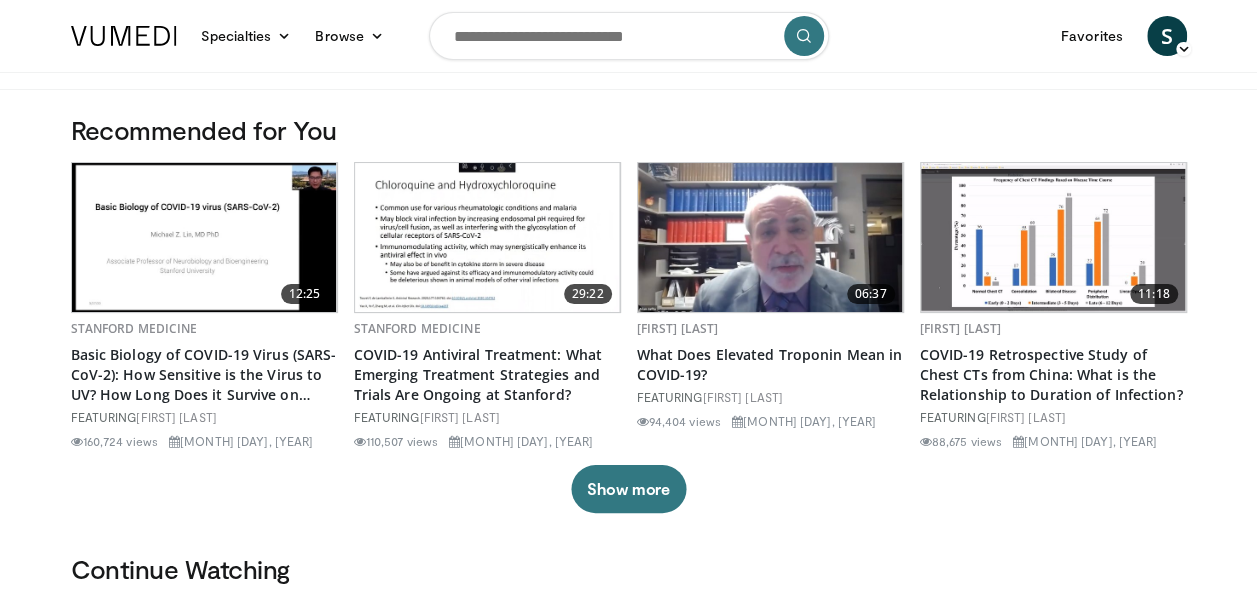 click at bounding box center (629, 36) 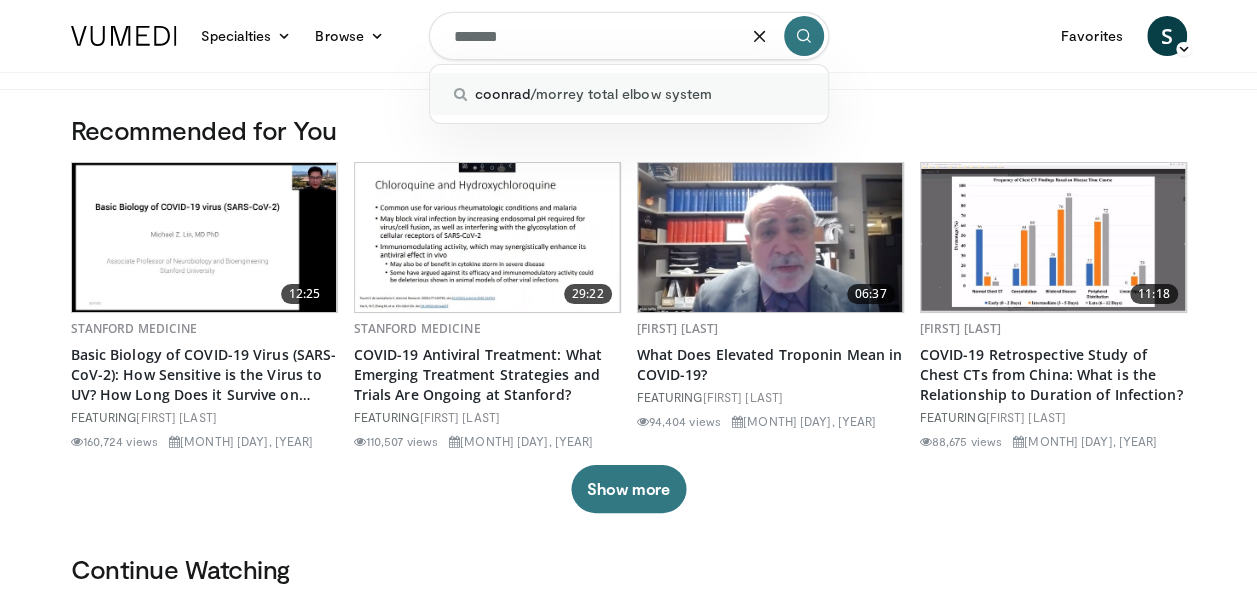 type on "*******" 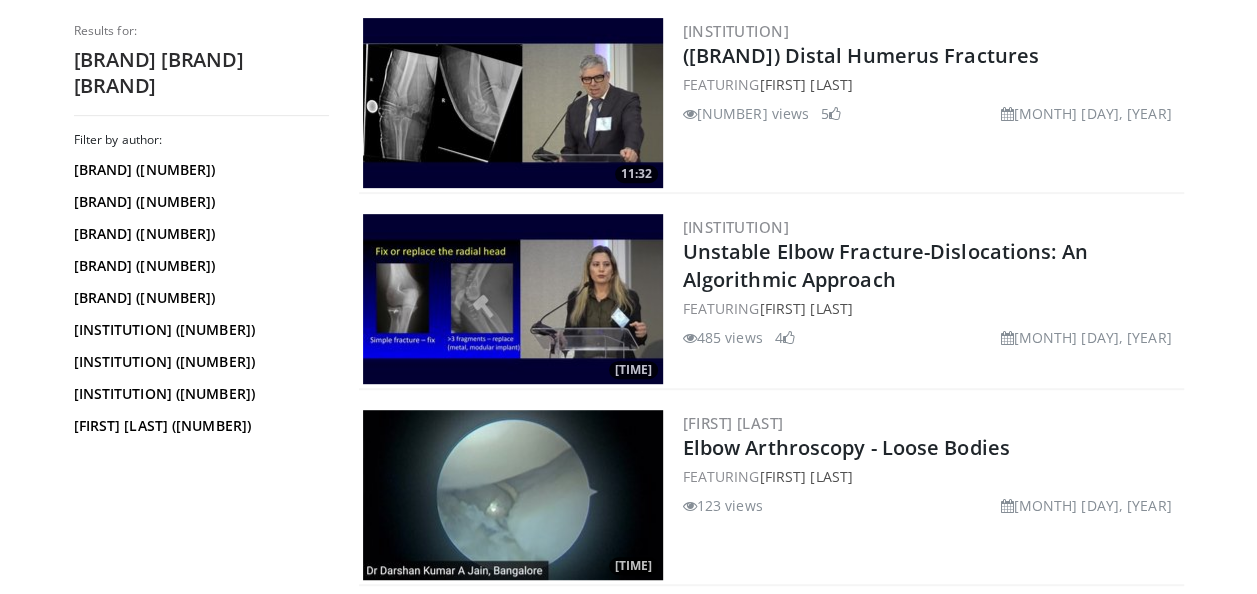 scroll, scrollTop: 0, scrollLeft: 0, axis: both 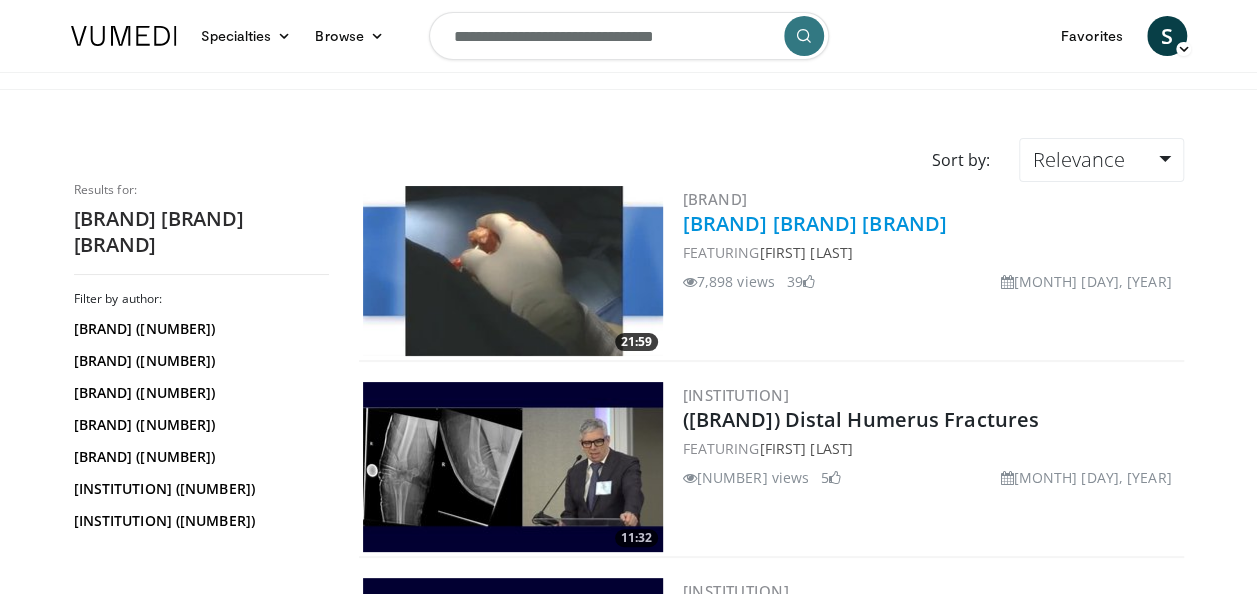 click on "[BRAND] [BRAND] [BRAND]" at bounding box center (815, 223) 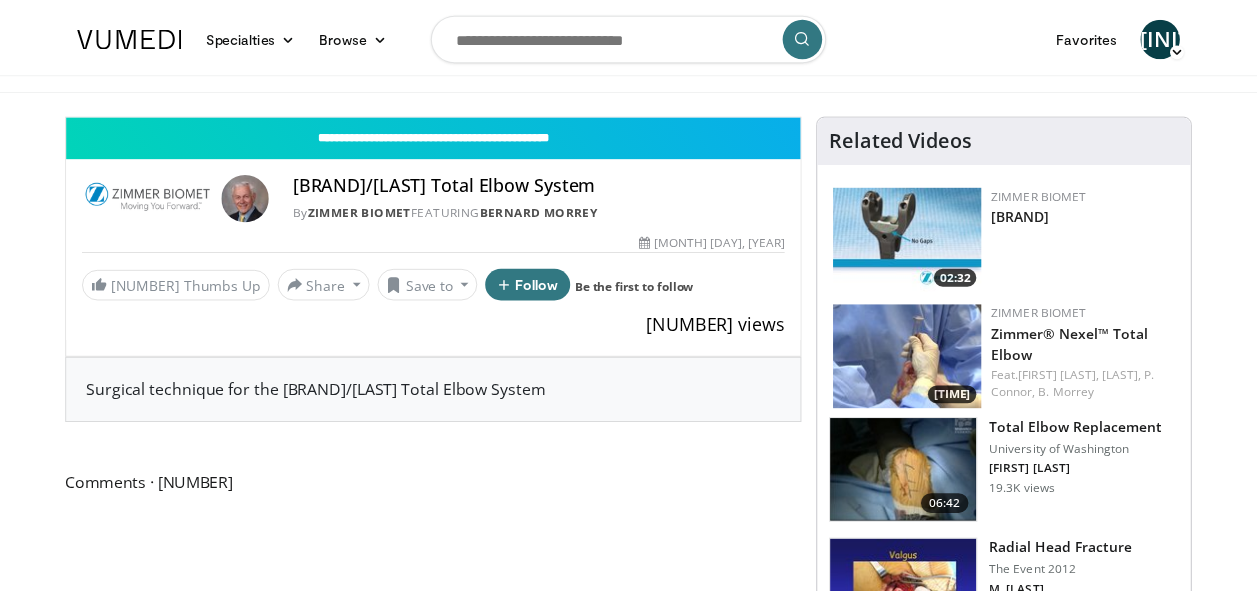 scroll, scrollTop: 0, scrollLeft: 0, axis: both 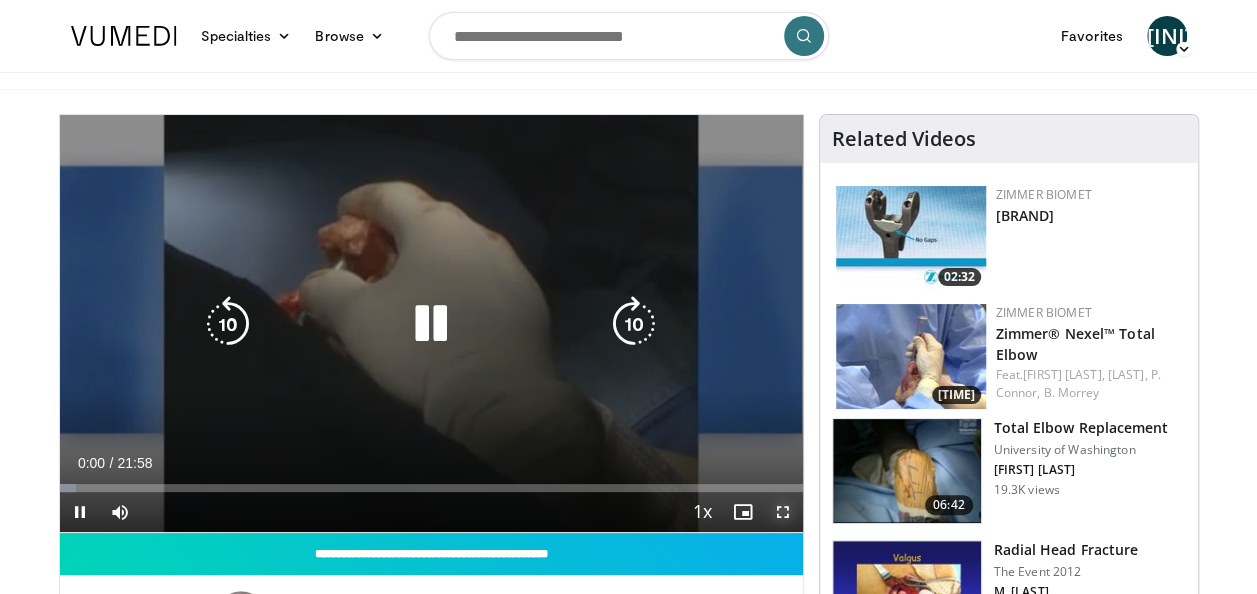 drag, startPoint x: 785, startPoint y: 506, endPoint x: 789, endPoint y: 580, distance: 74.10803 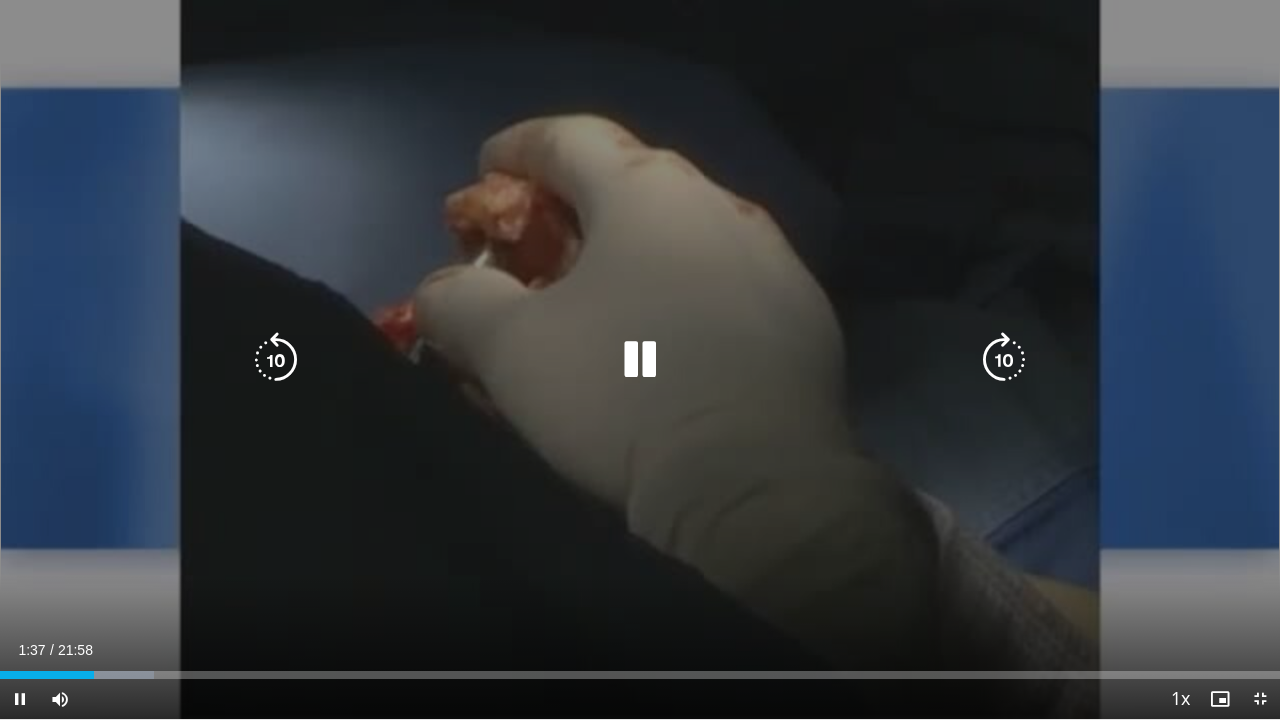 click at bounding box center [640, 360] 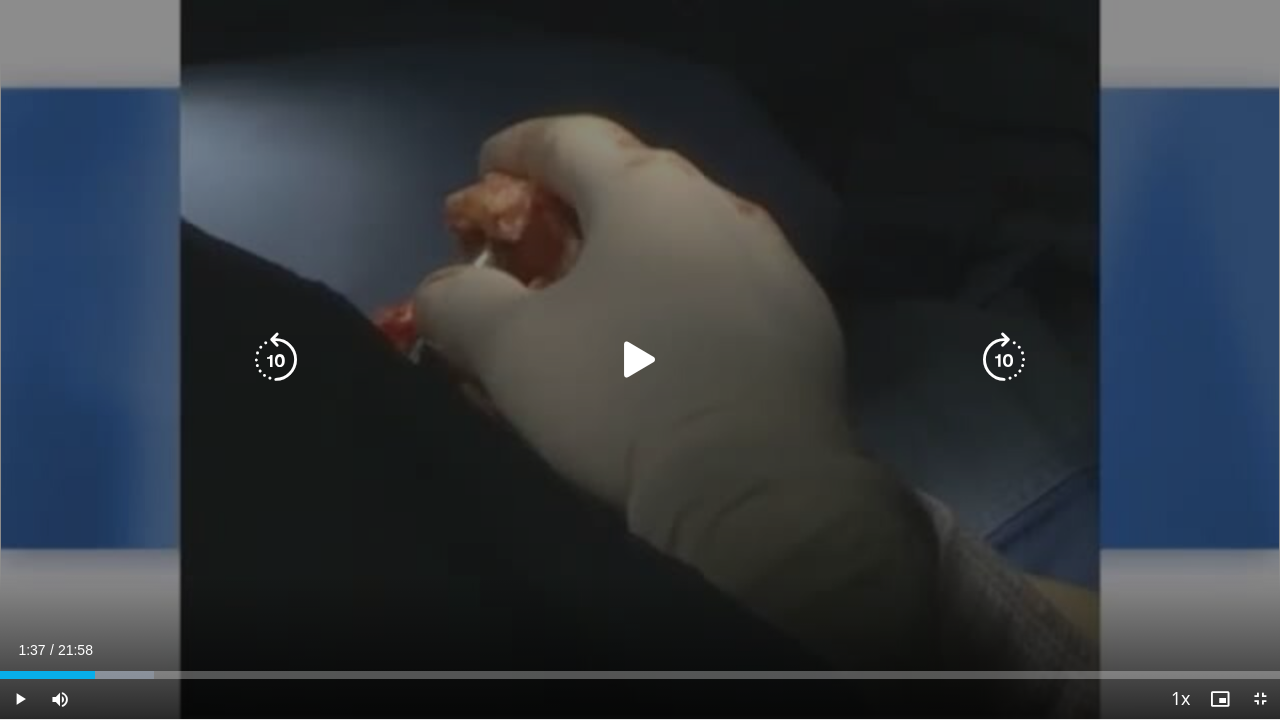 click at bounding box center [640, 360] 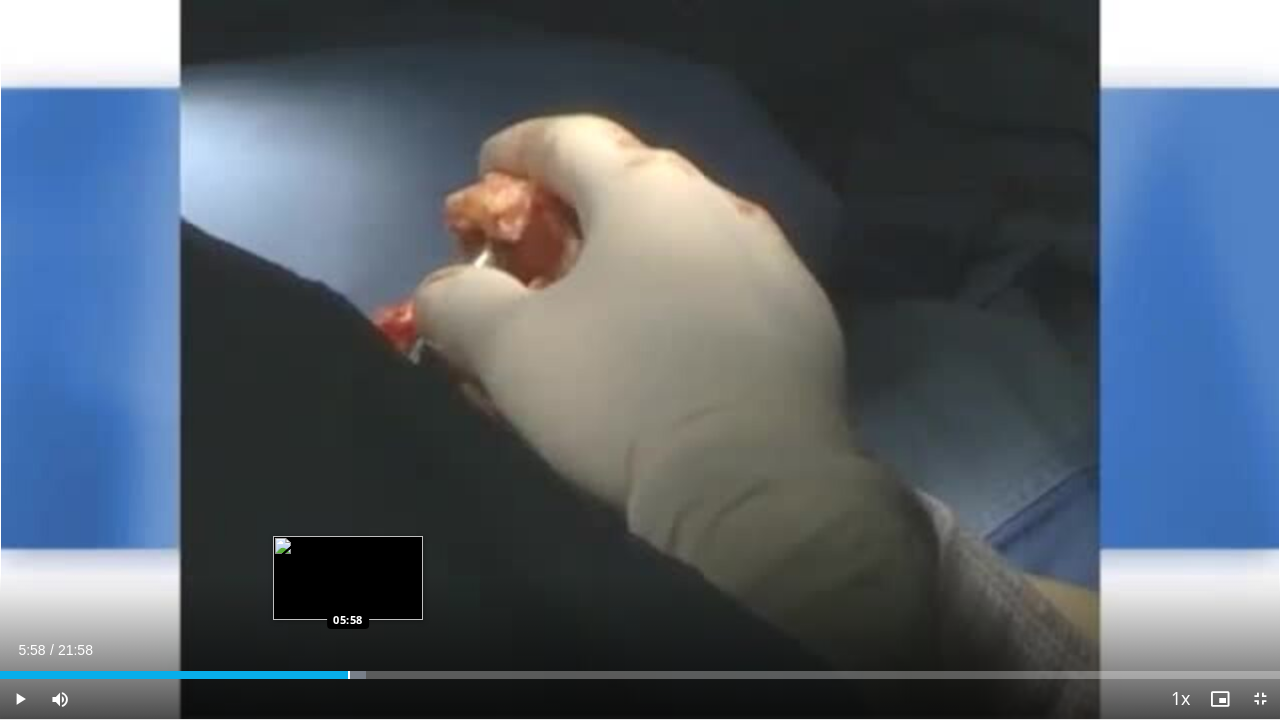 click at bounding box center [349, 675] 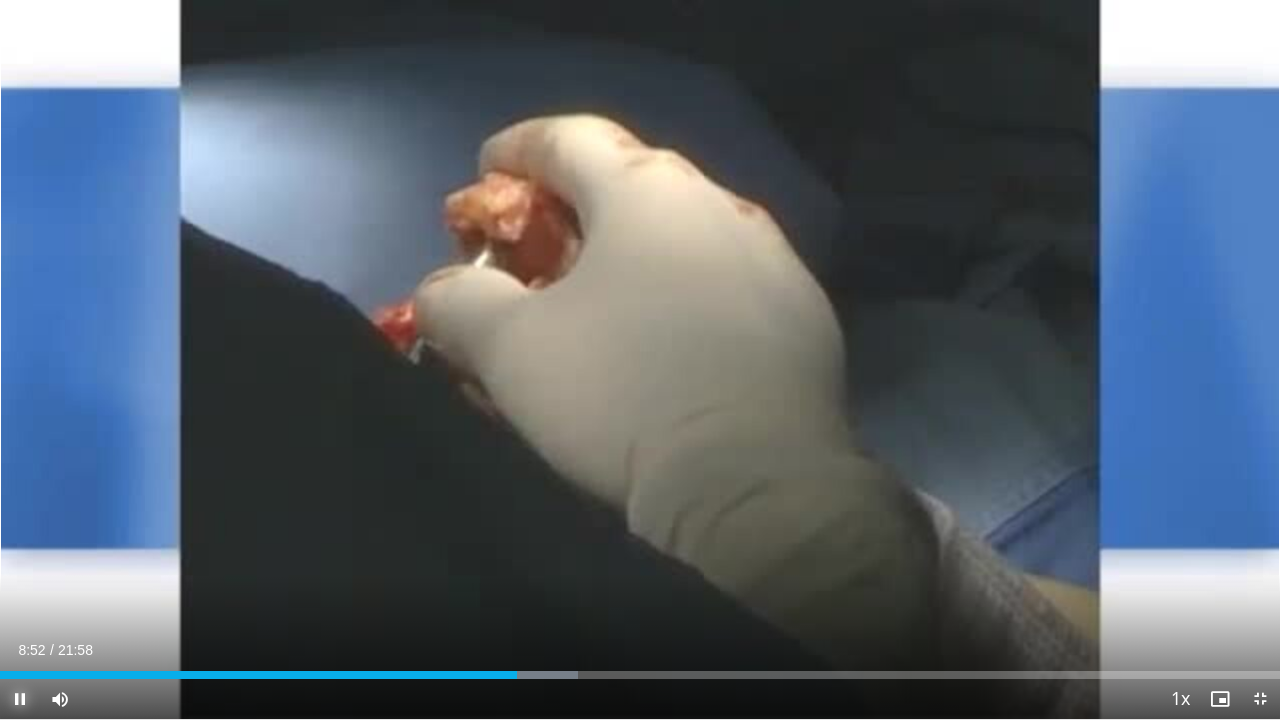 click at bounding box center (20, 699) 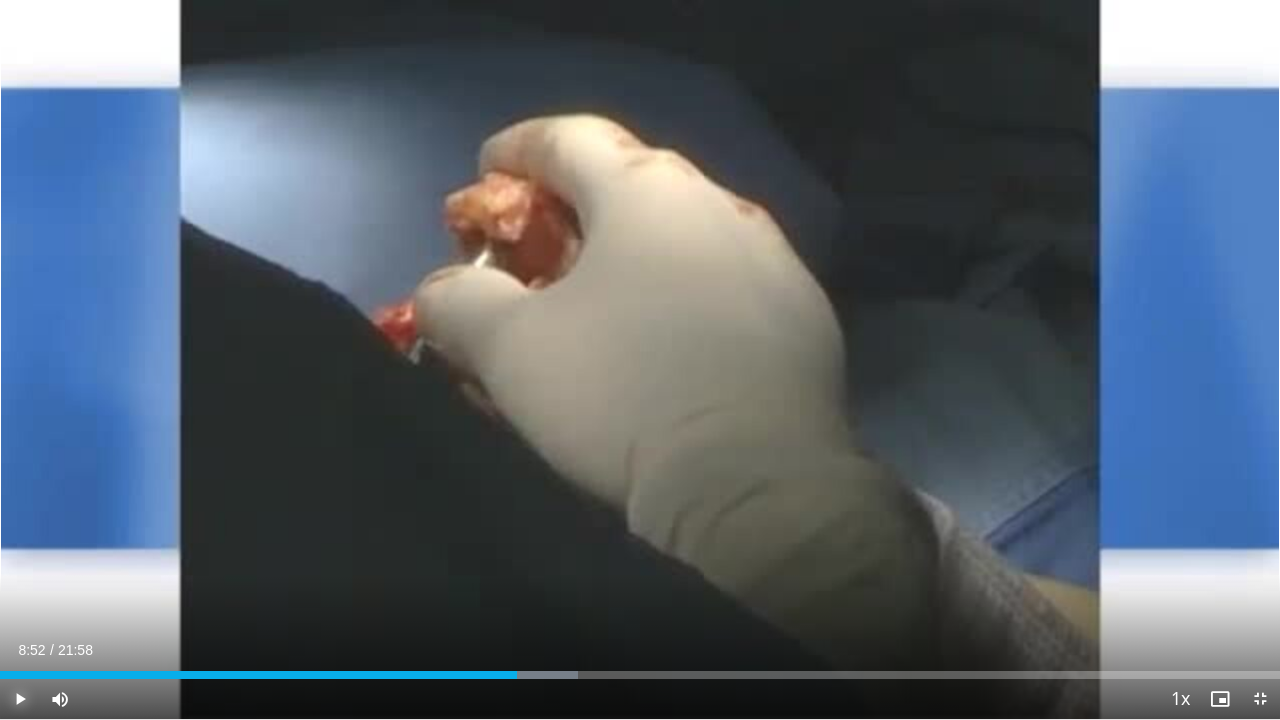 click at bounding box center (20, 699) 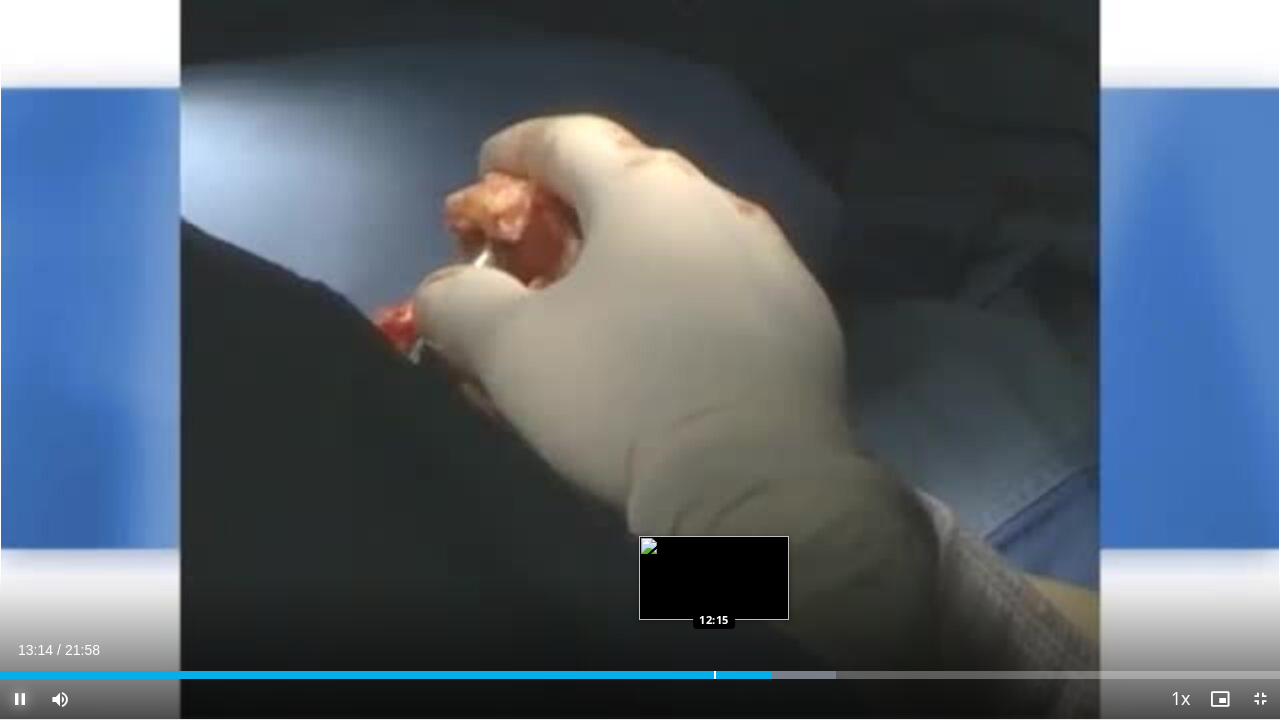 click on "Loaded :  65.30% 13:14 12:15" at bounding box center [640, 669] 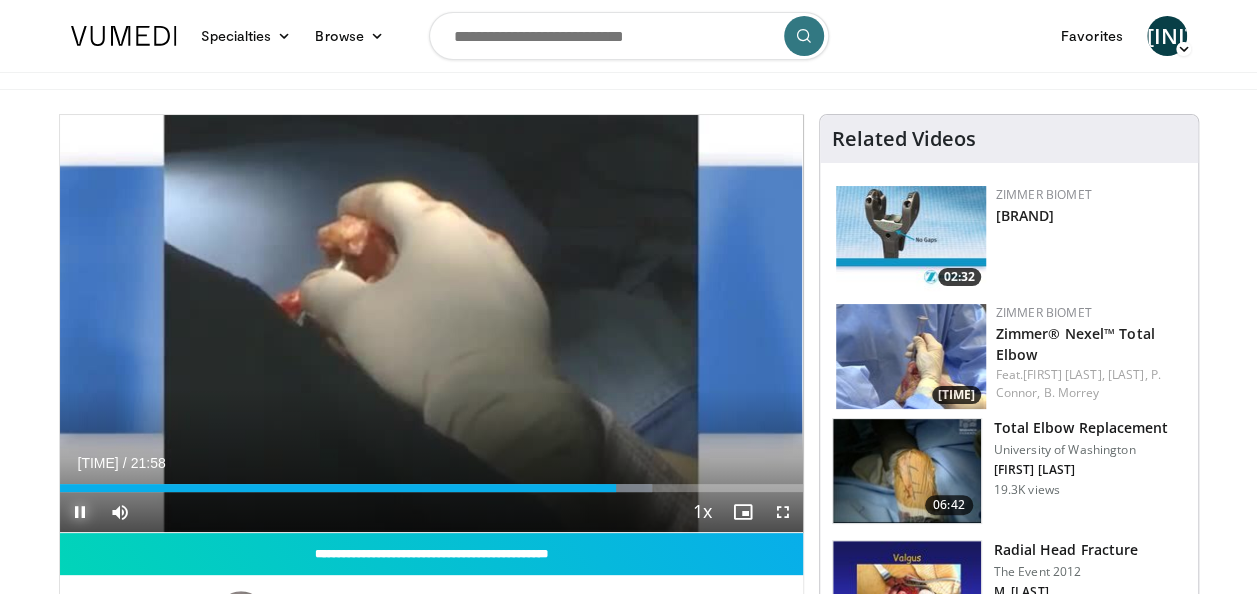 click at bounding box center (80, 512) 